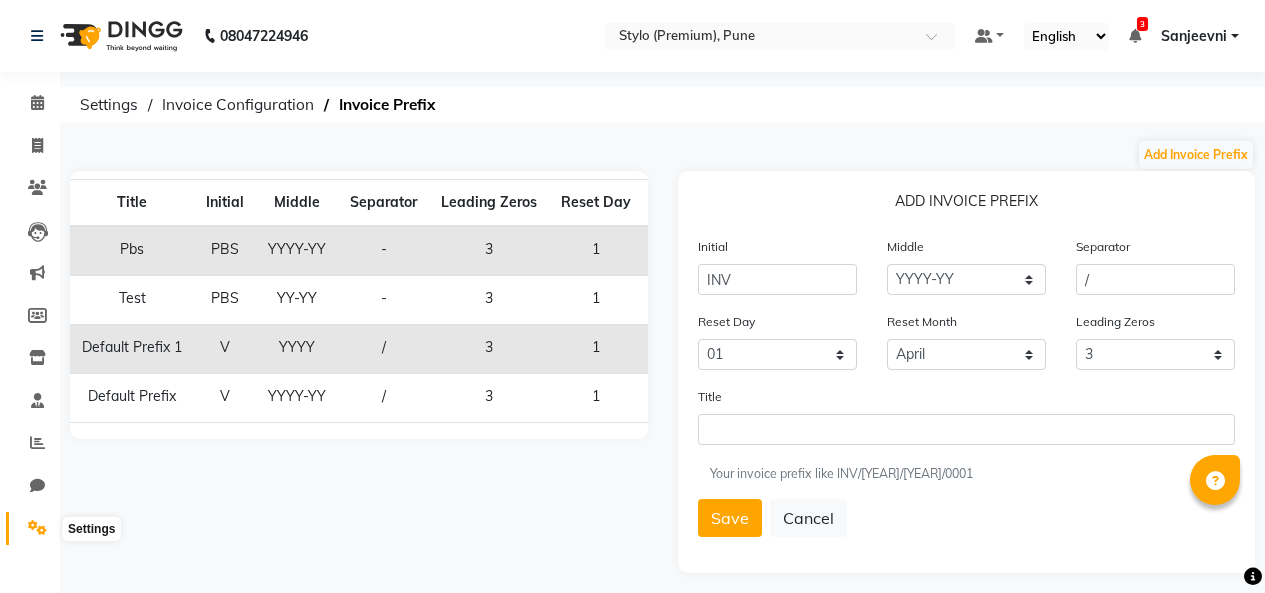 select on "YYYY-YY" 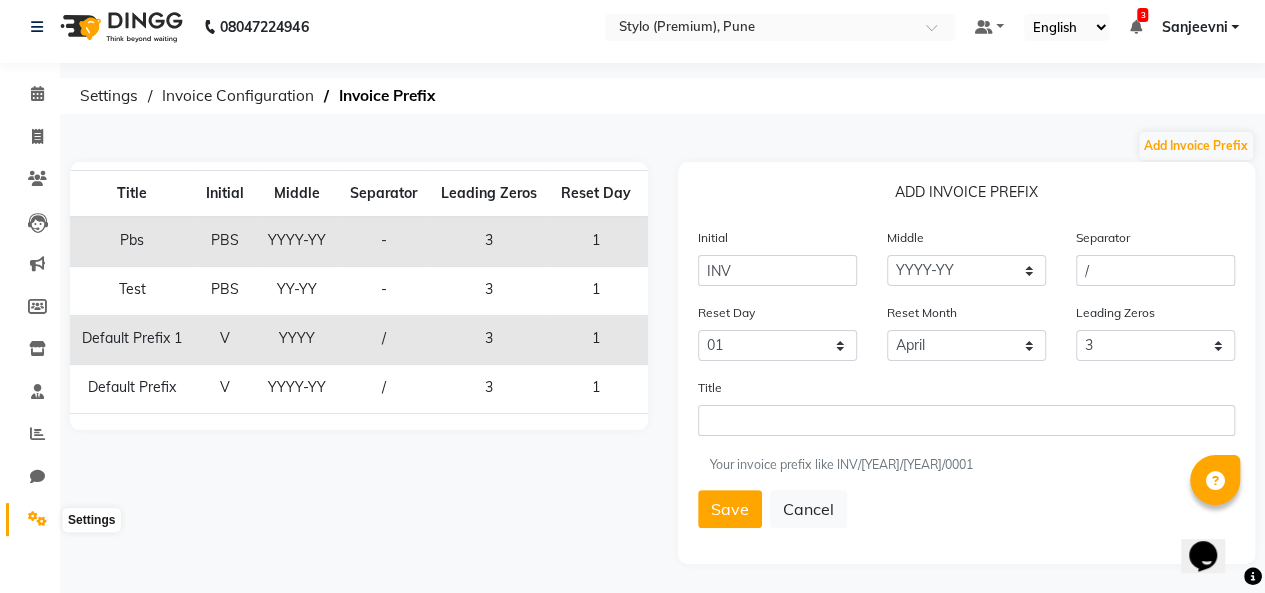 scroll, scrollTop: 0, scrollLeft: 0, axis: both 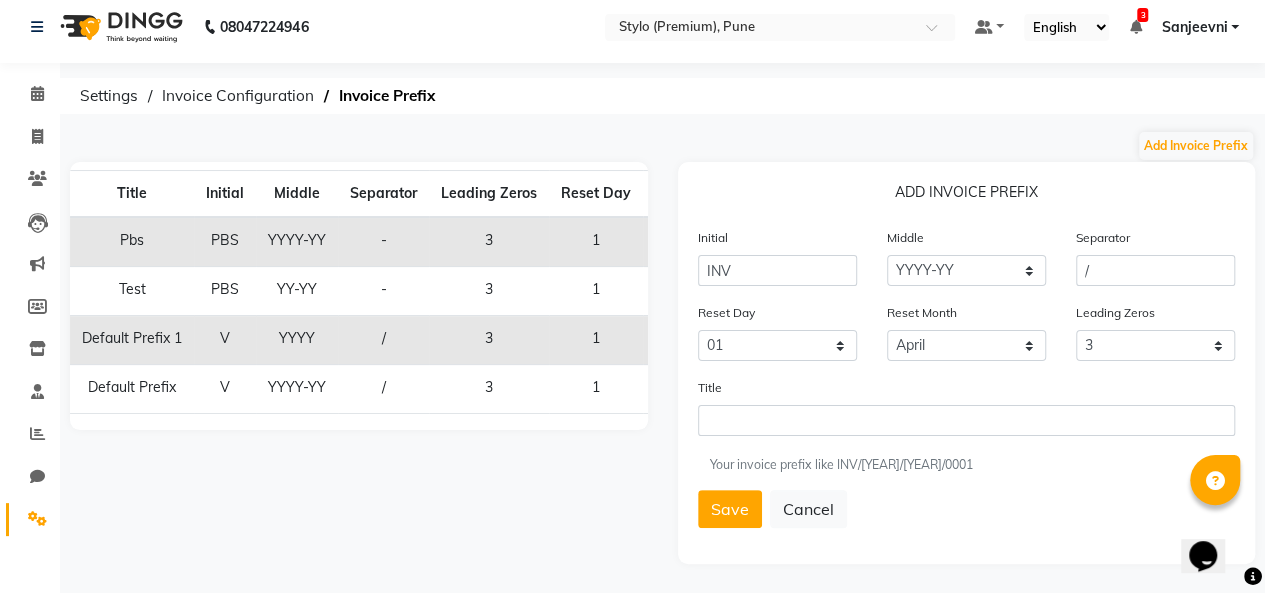 click on "Settings" 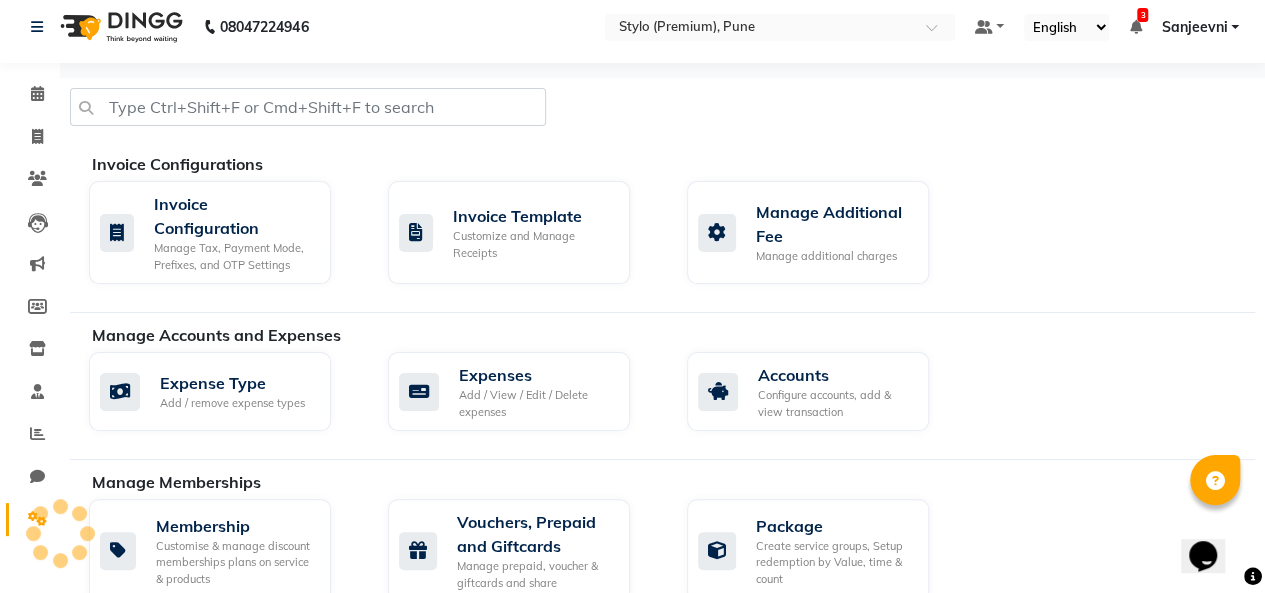 click at bounding box center [40, 513] 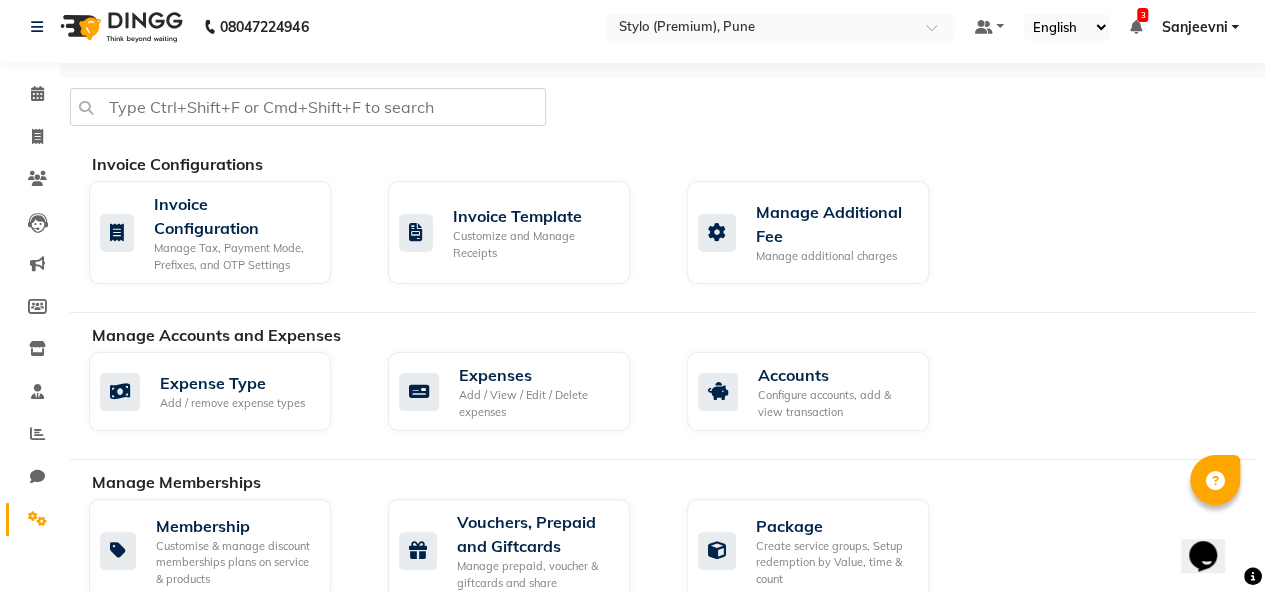 click at bounding box center [60, 533] 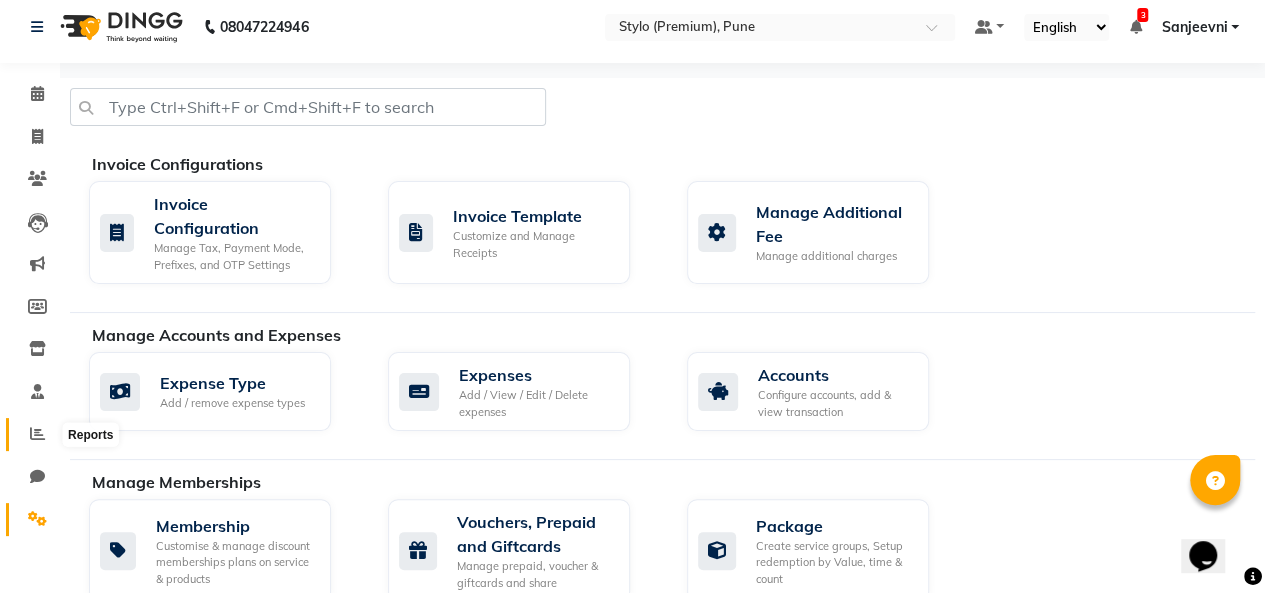 click 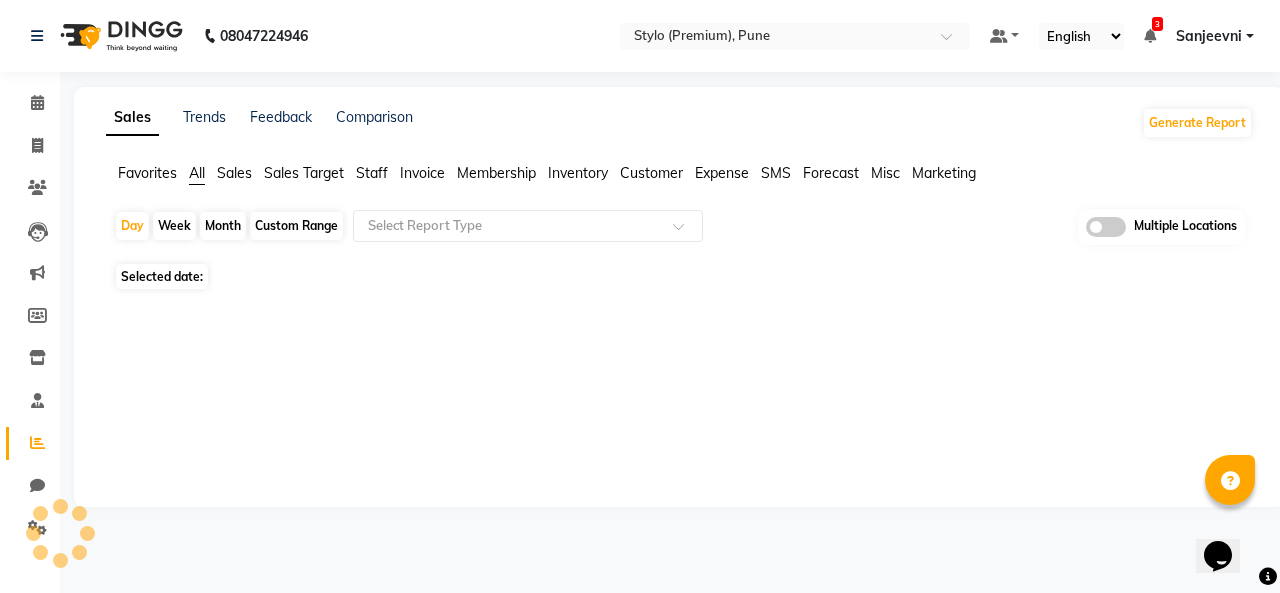 click on "Customer" 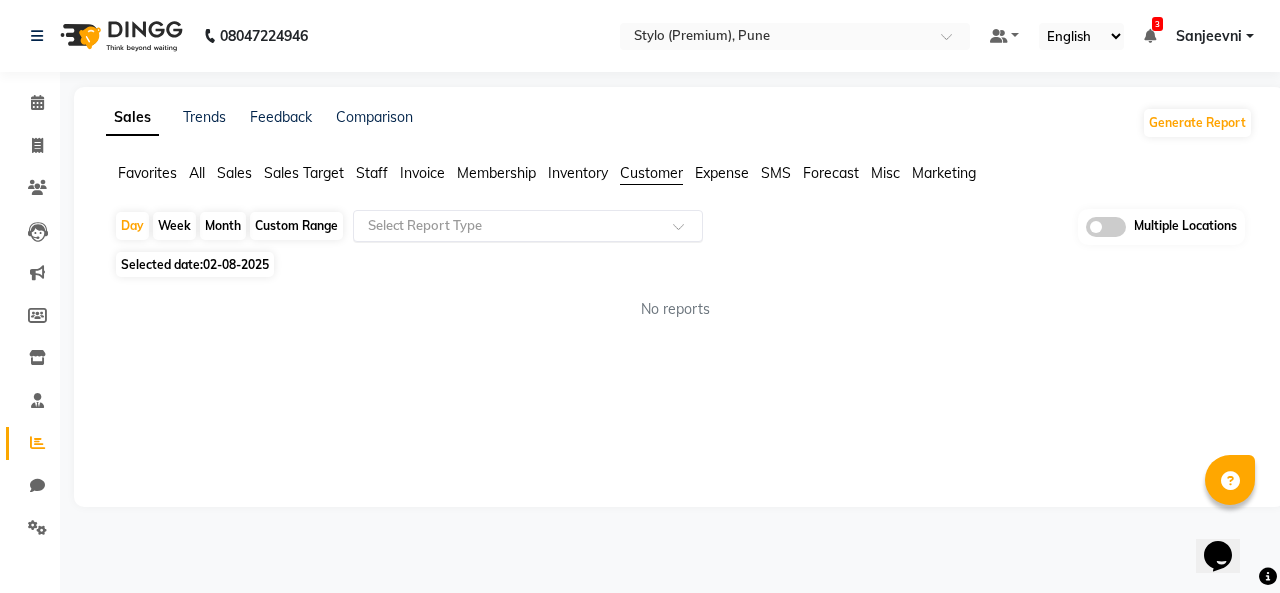 click 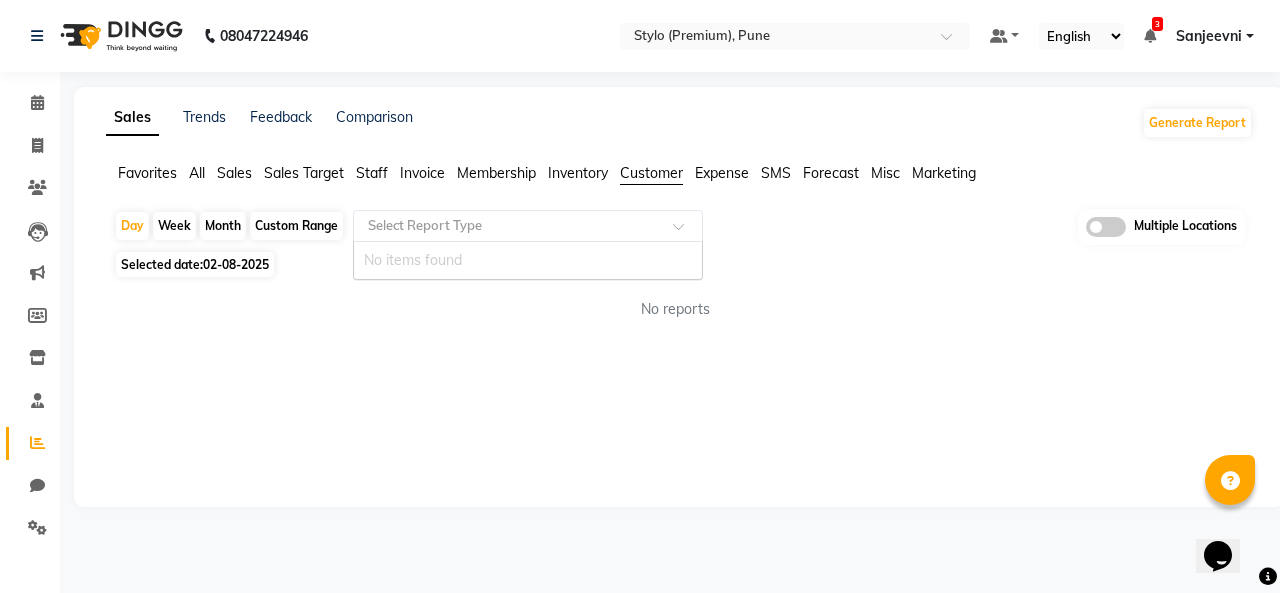 click on "Sales Trends Feedback Comparison Generate Report Favorites All Sales Sales Target Staff Invoice Membership Inventory Customer Expense SMS Forecast Misc Marketing  Day   Week   Month   Custom Range  Select Report Type No items found Multiple Locations Selected date:  02-08-2025  No reports ★ Mark as Favorite  Choose how you'd like to save "" report to favorites  Save to Personal Favorites:   Only you can see this report in your favorites tab. Share with Organization:   Everyone in your organization can see this report in their favorites tab.  Save to Favorites" 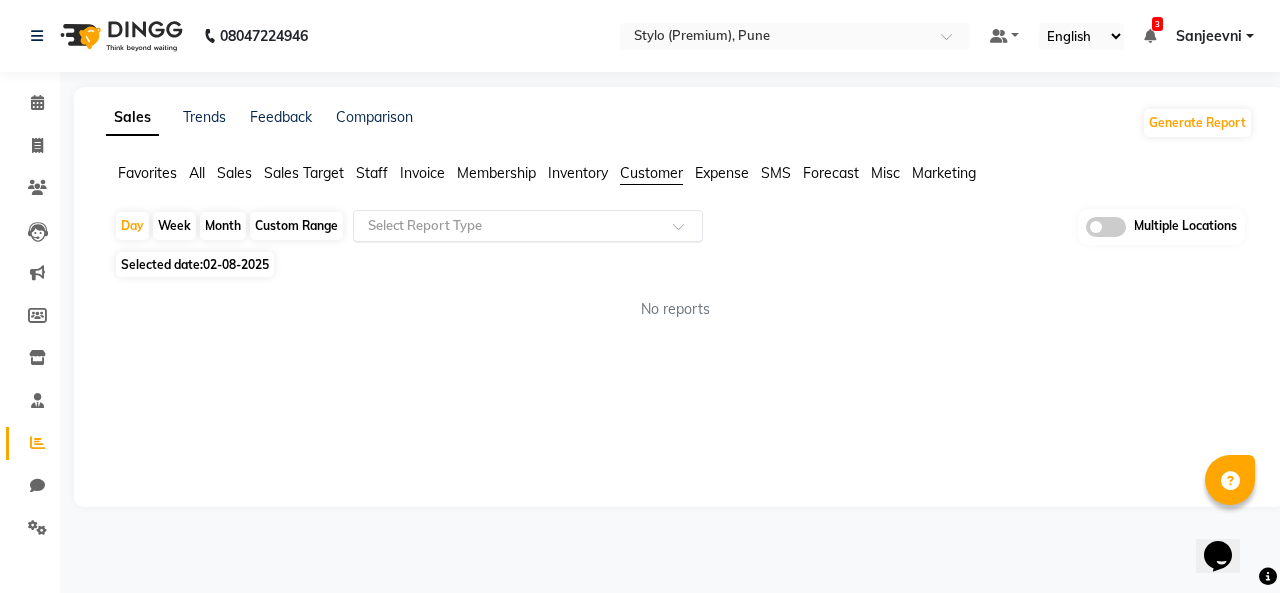 click 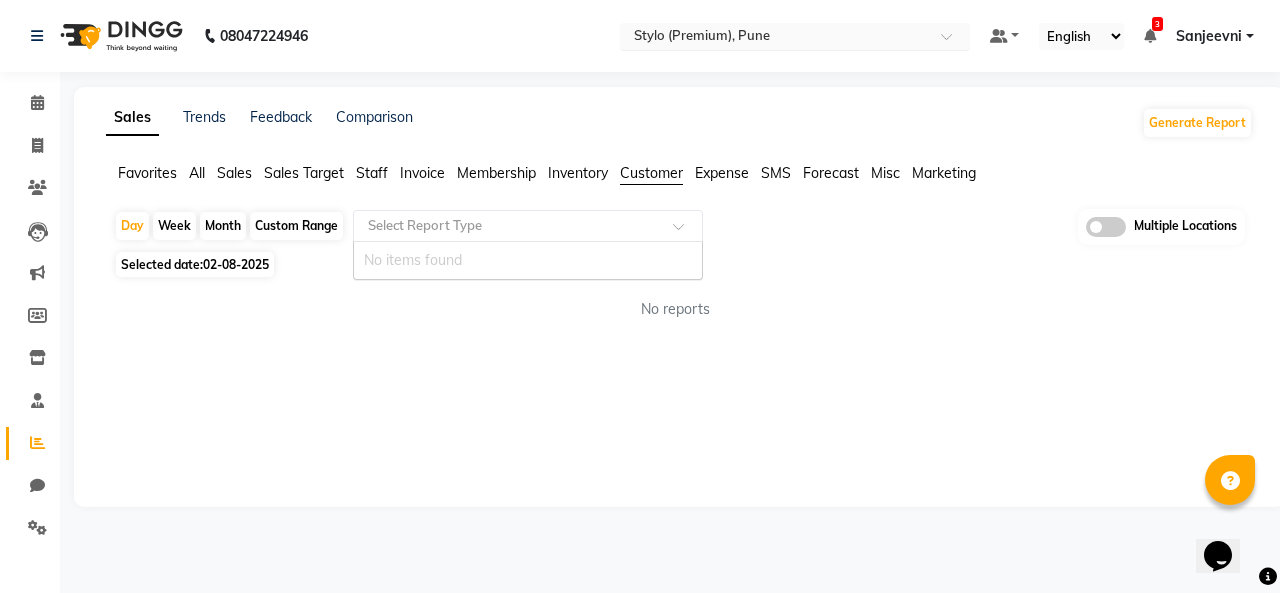 click on "Select Location × Stylo (Premium), Pune" at bounding box center (779, 36) 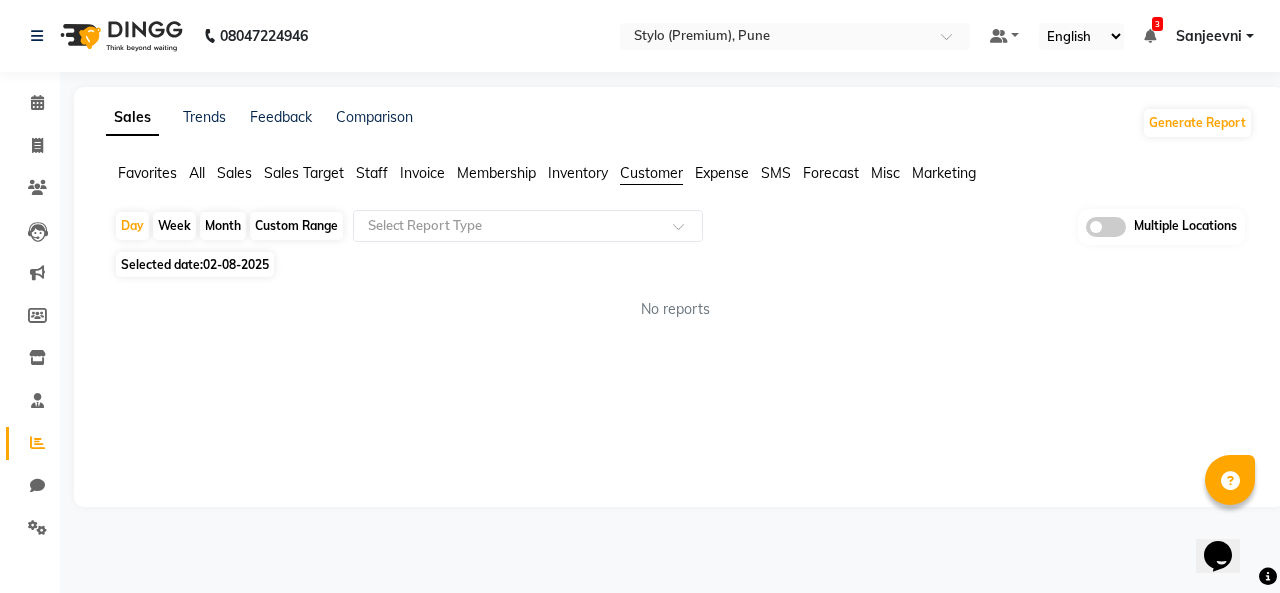 click on "Sales Trends Feedback Comparison Generate Report Favorites All Sales Sales Target Staff Invoice Membership Inventory Customer Expense SMS Forecast Misc Marketing  Day   Week   Month   Custom Range  Select Report Type Multiple Locations Selected date:  02-08-2025  No reports ★ Mark as Favorite  Choose how you'd like to save "" report to favorites  Save to Personal Favorites:   Only you can see this report in your favorites tab. Share with Organization:   Everyone in your organization can see this report in their favorites tab.  Save to Favorites" 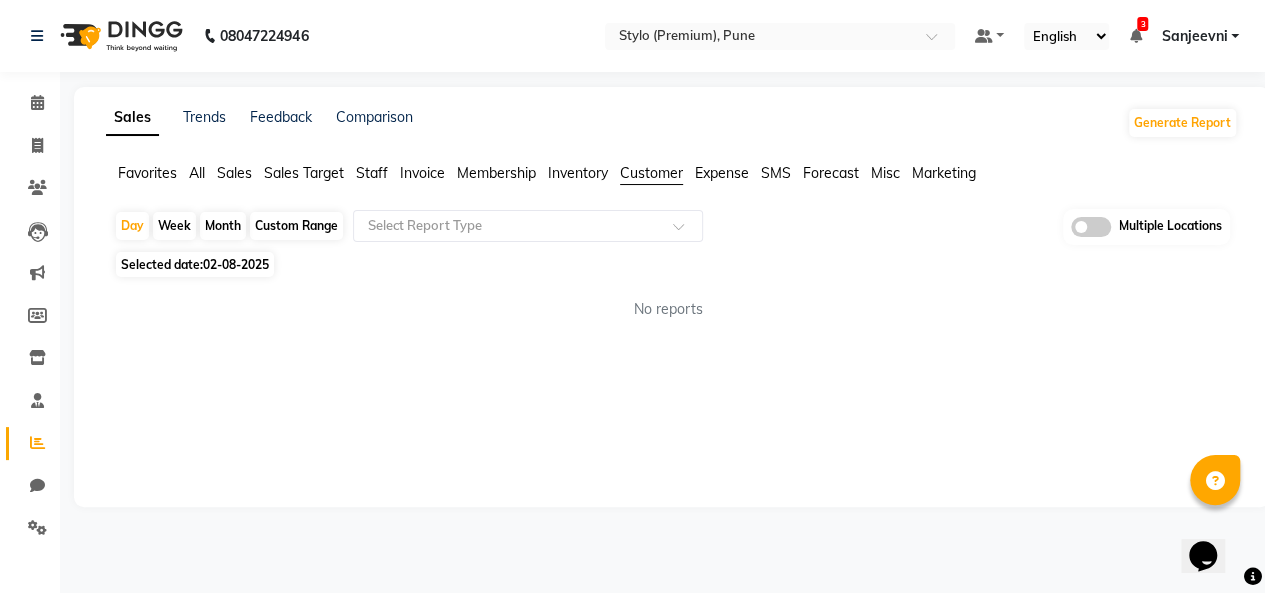 select on "8" 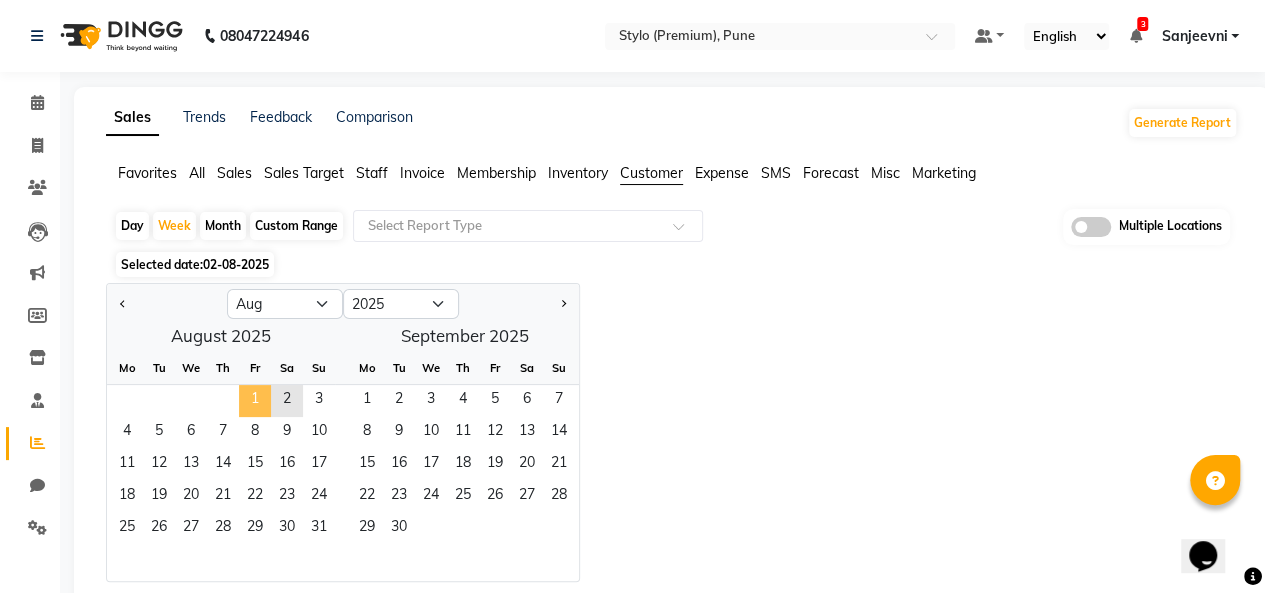 click on "1" 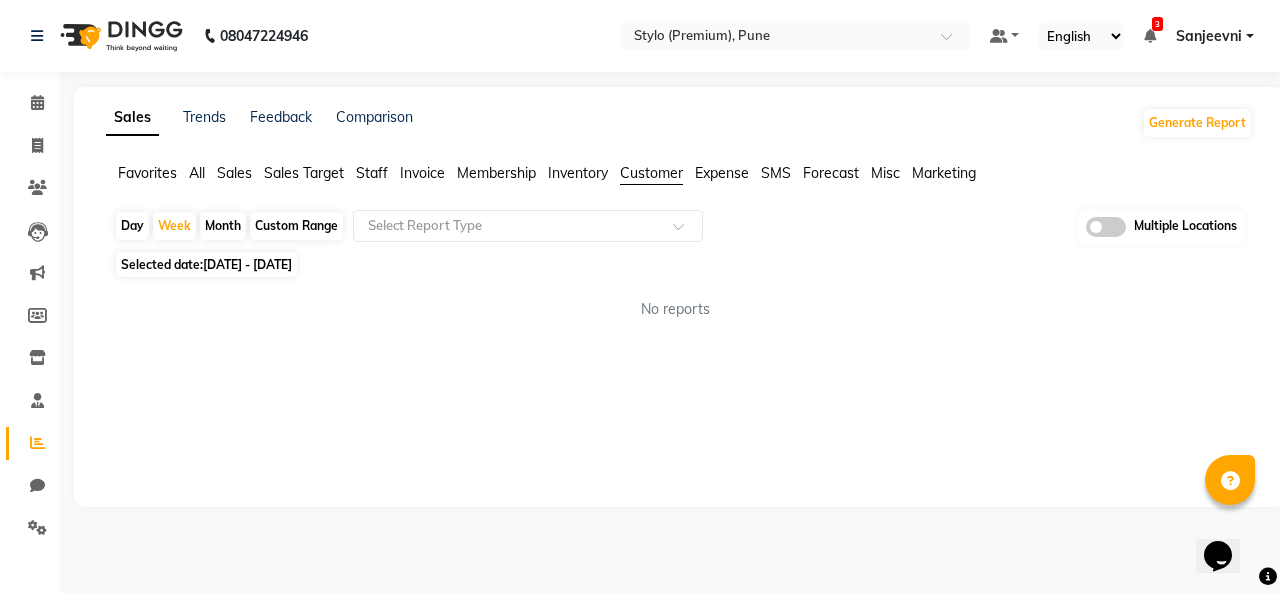 click on "Day" 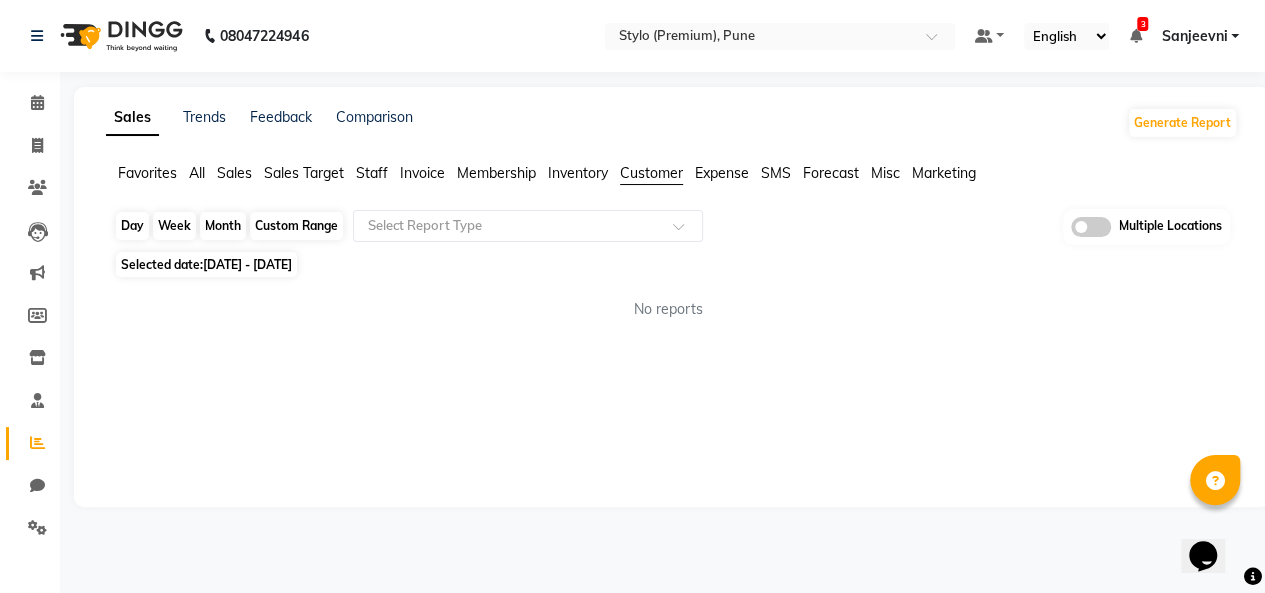 select on "8" 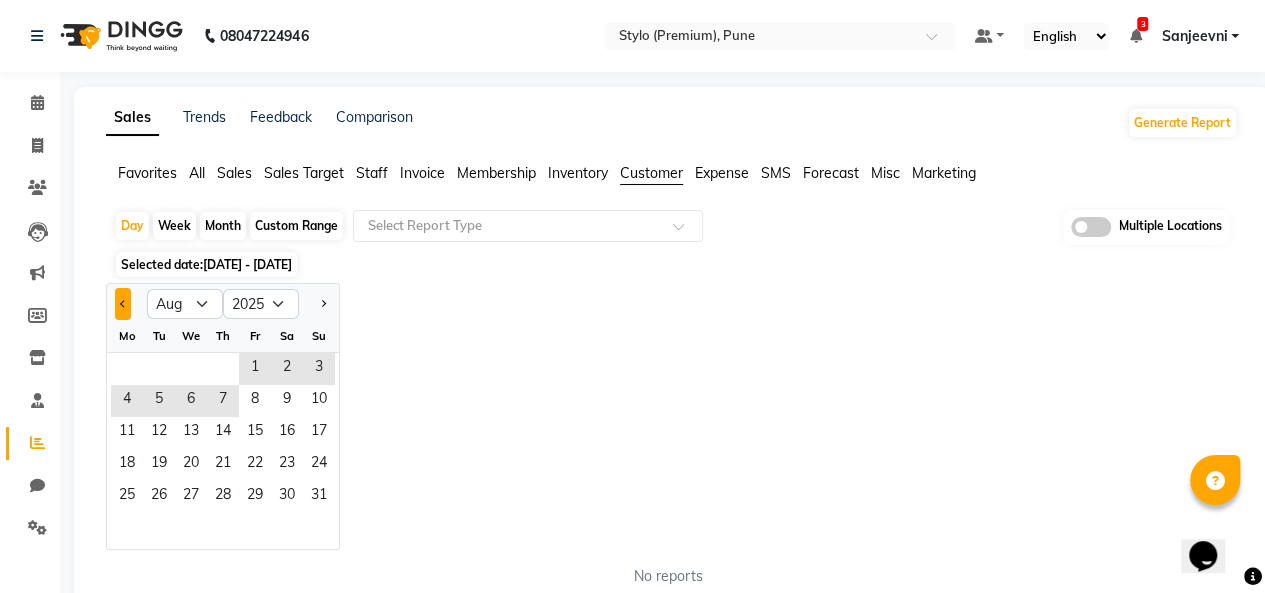 click 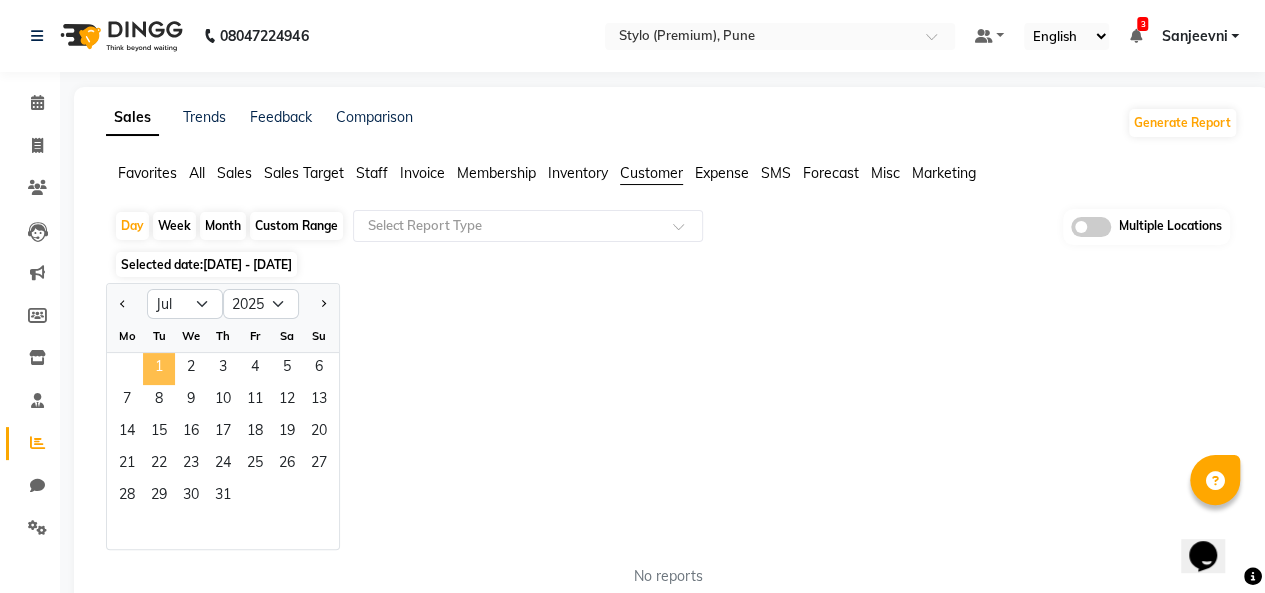 click on "1" 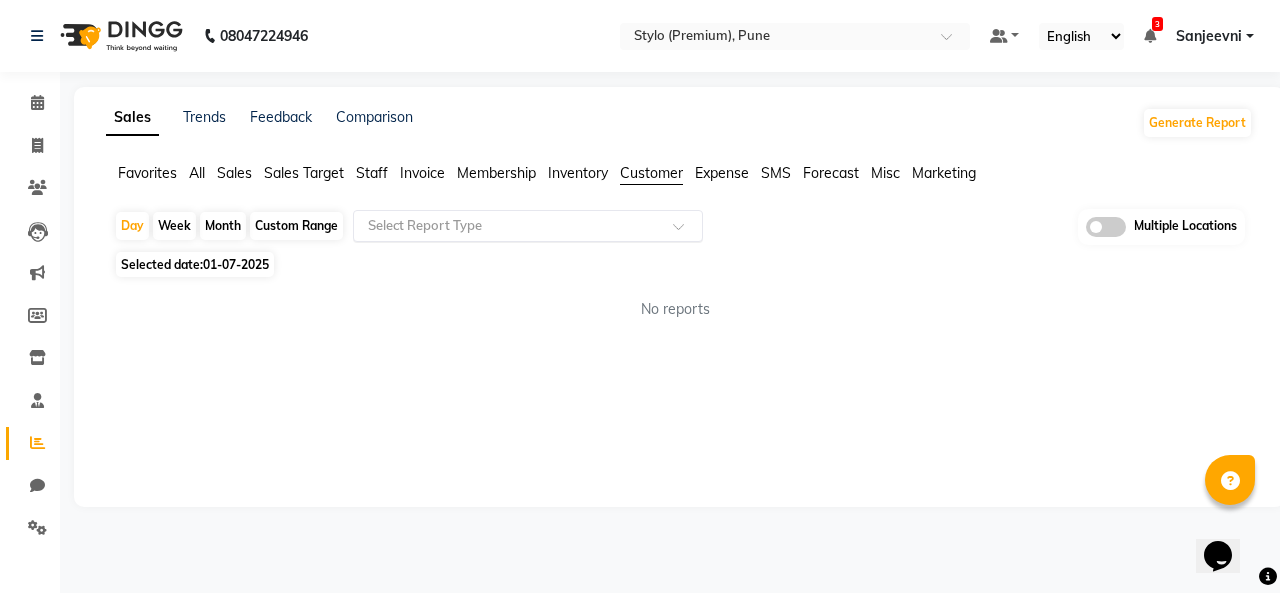 click 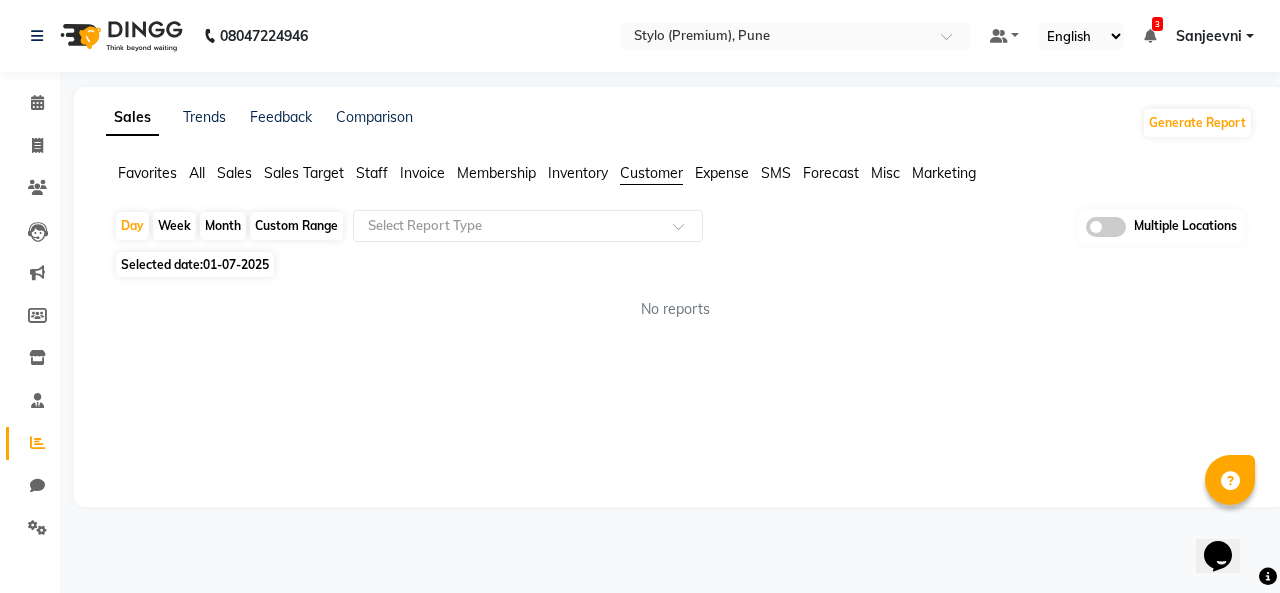 click on "No reports" 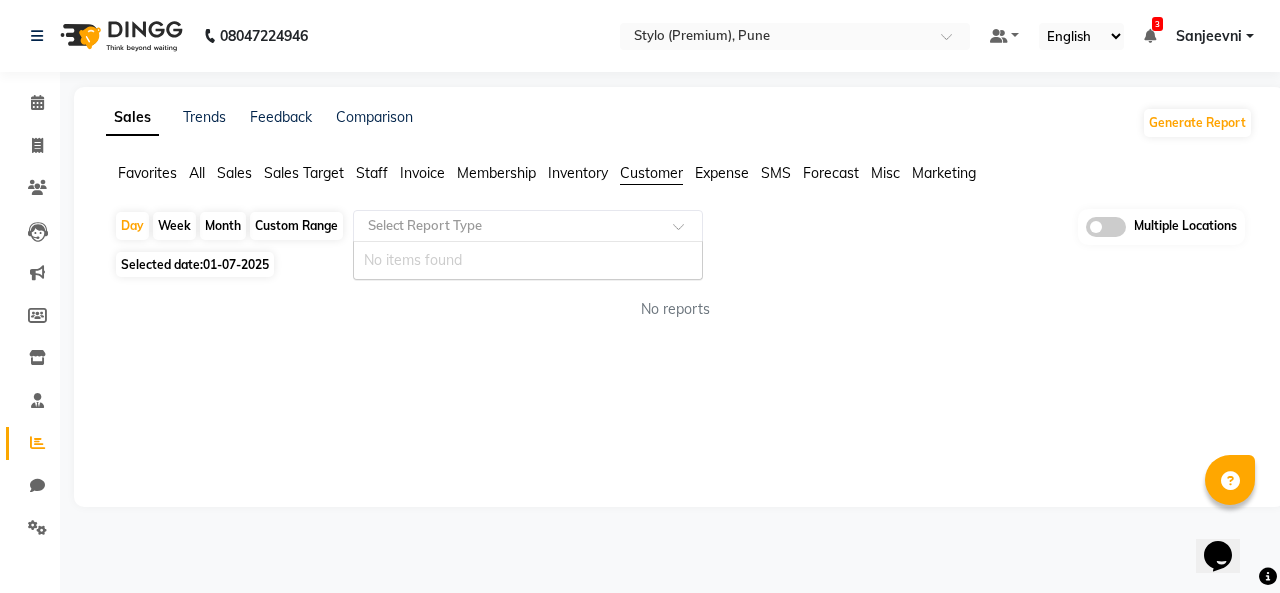 click 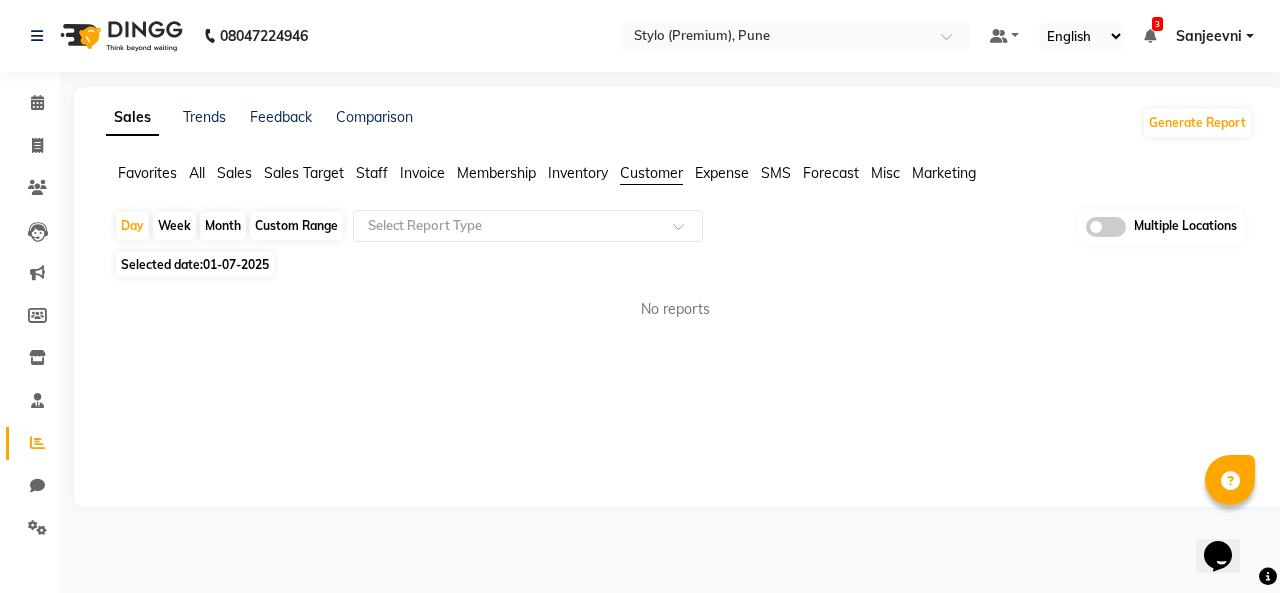 click on "Week" 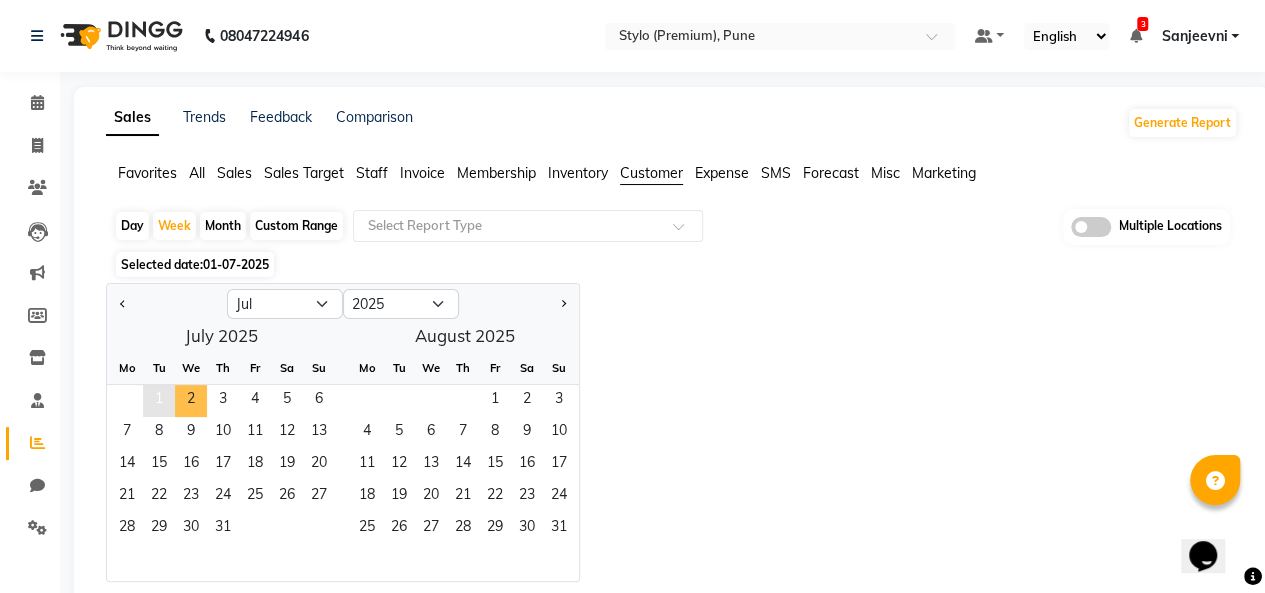 click on "1" 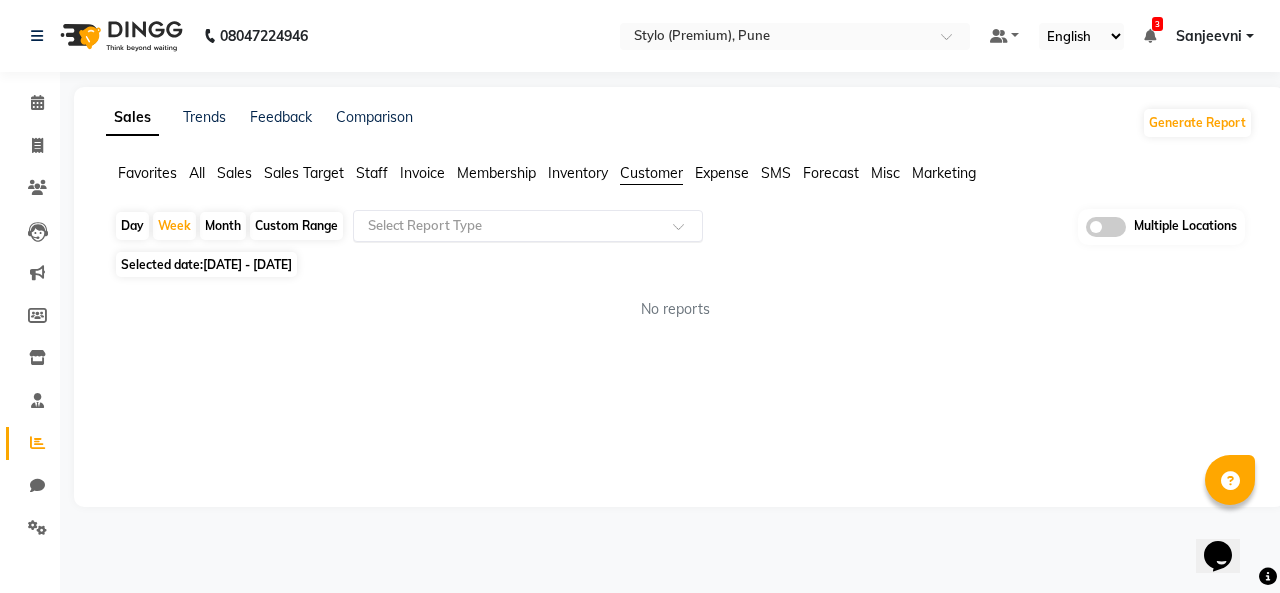 click 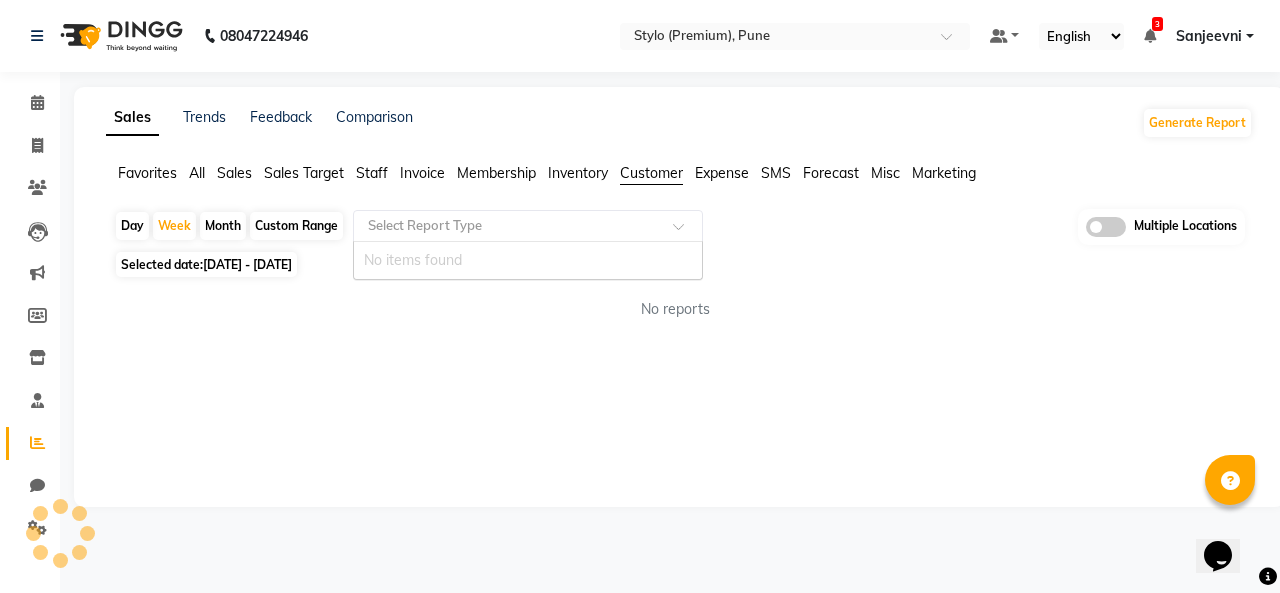 click 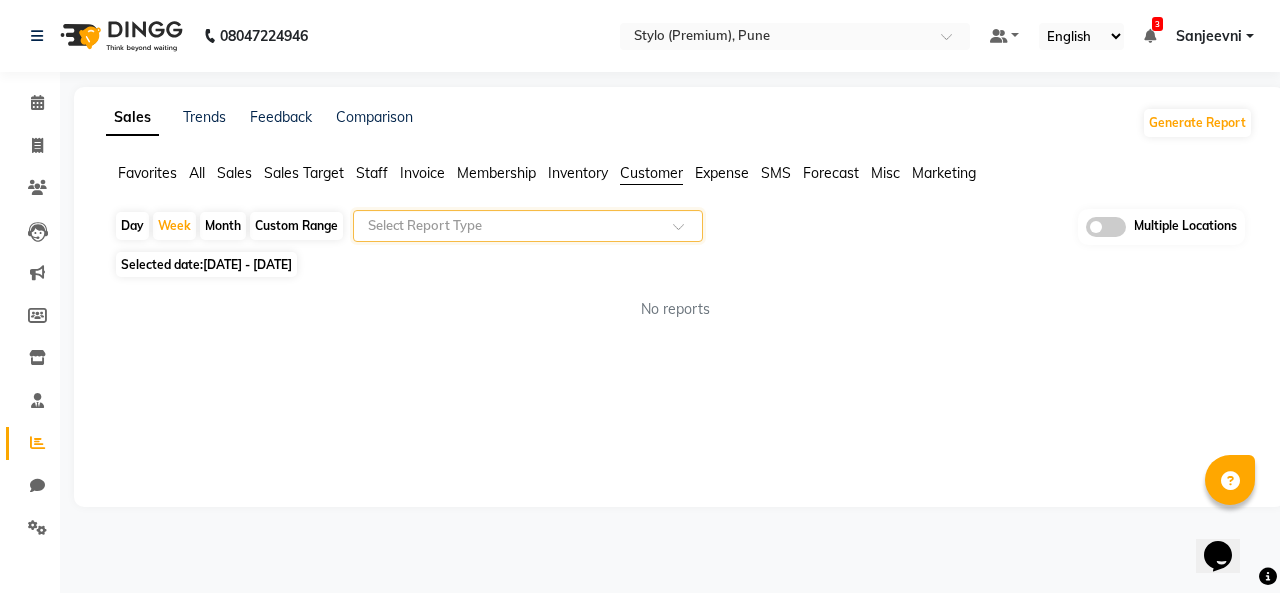 click on "Day   Week   Month   Custom Range  Select Report Type Multiple Locations" 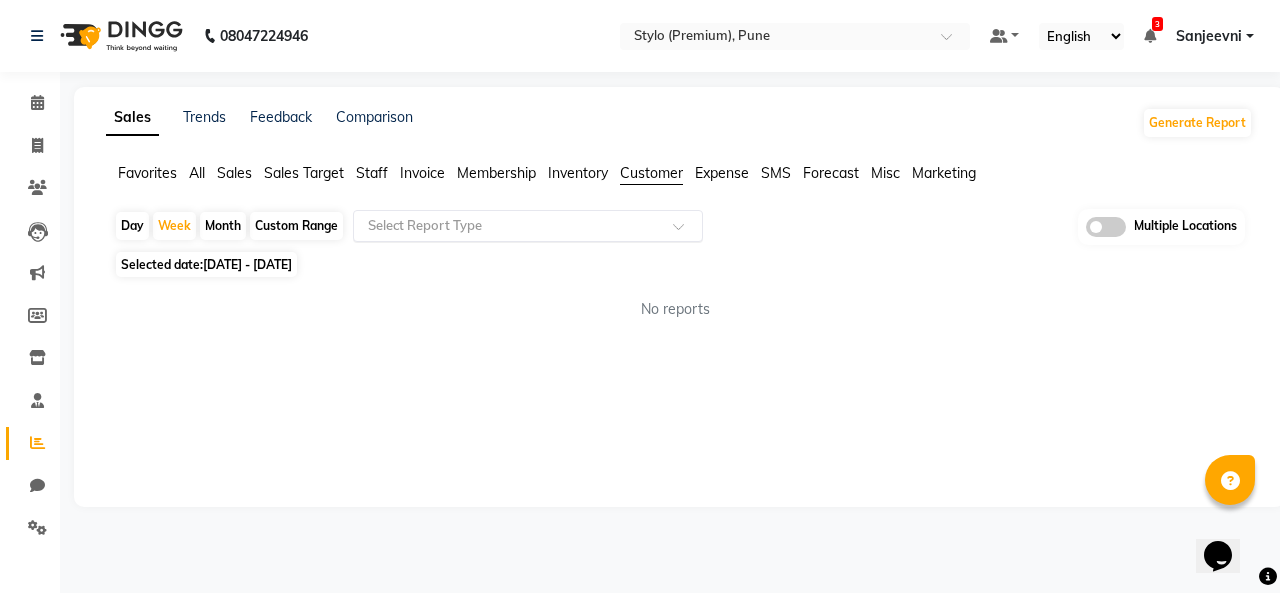 click 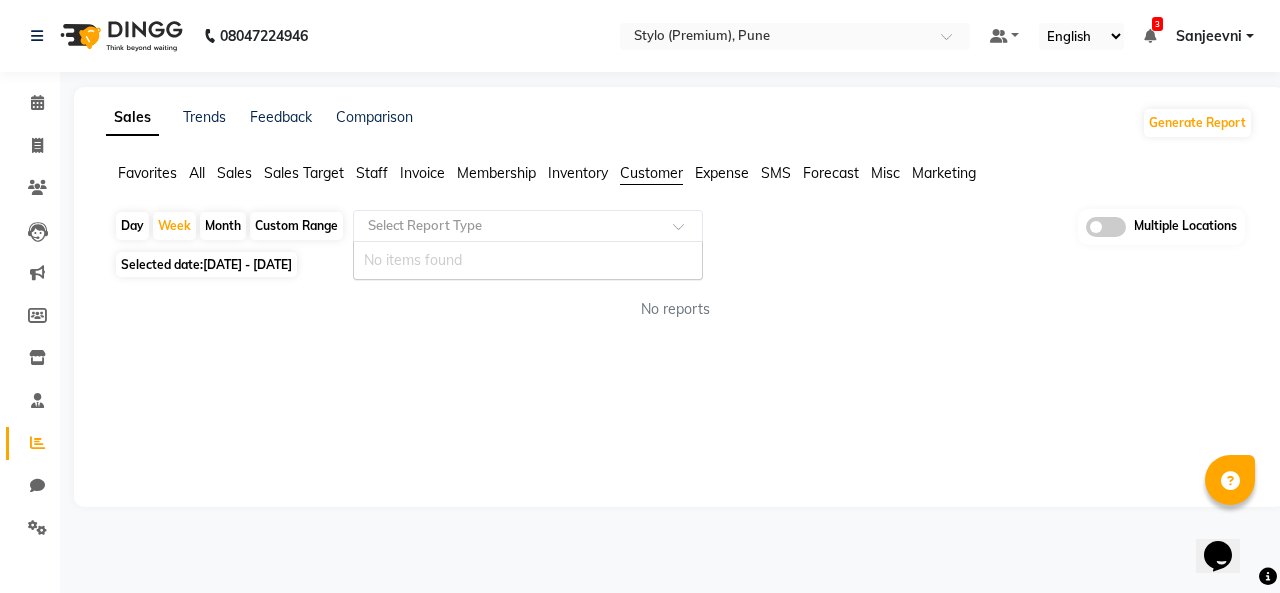 click on "Custom Range" 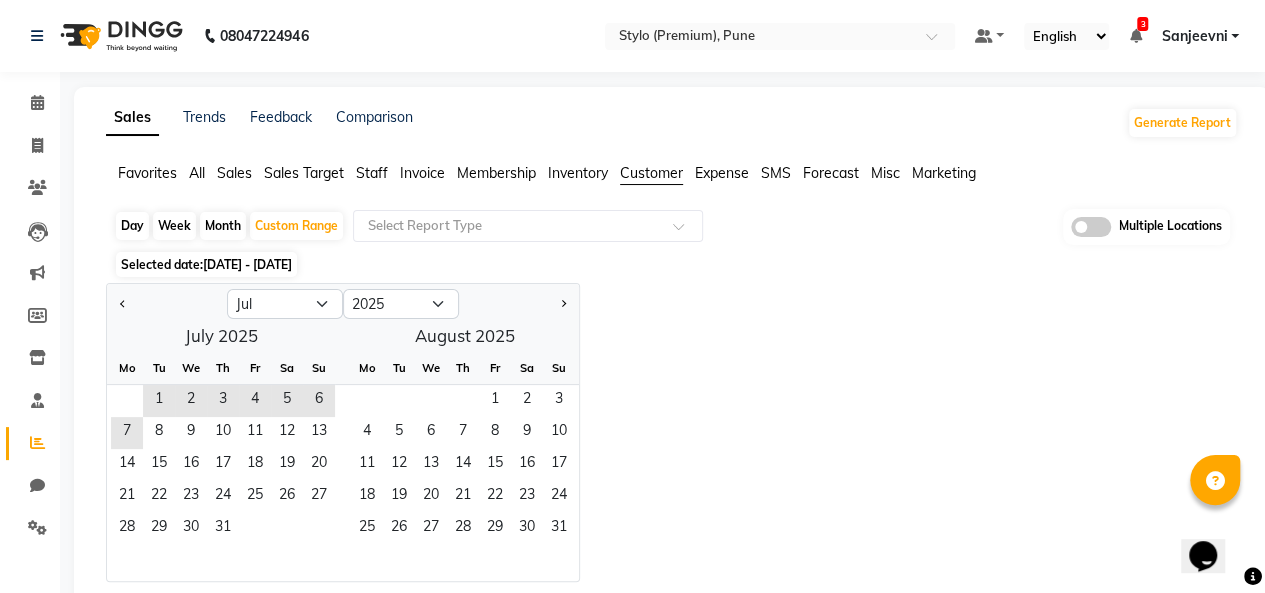 click on "Month" 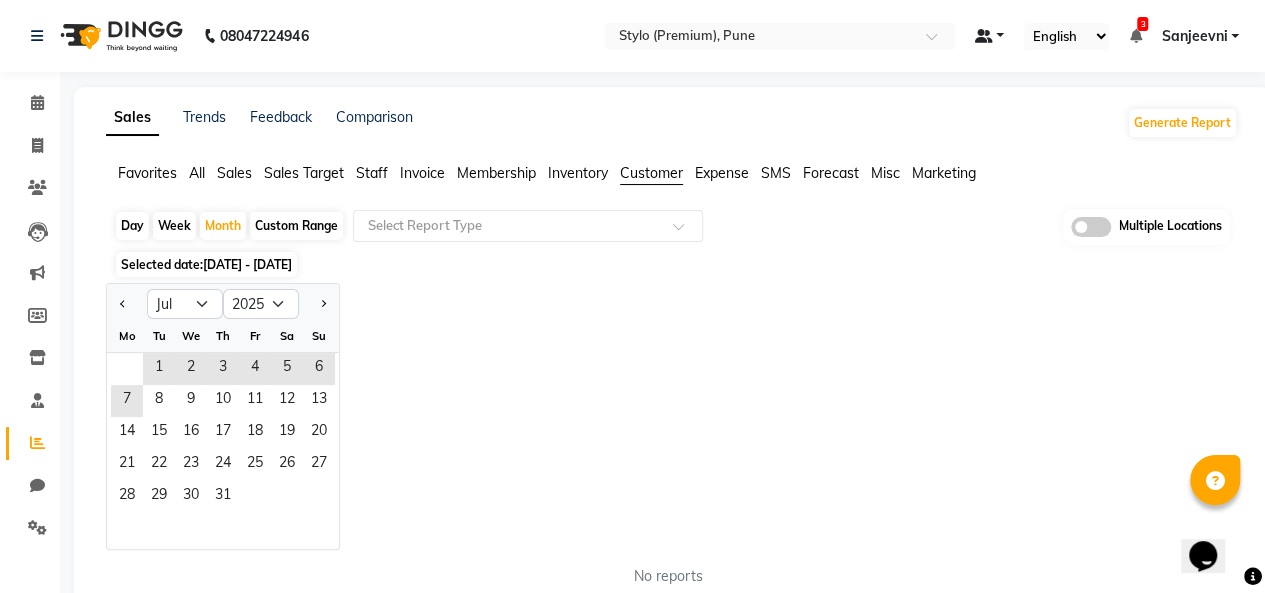 click at bounding box center [990, 36] 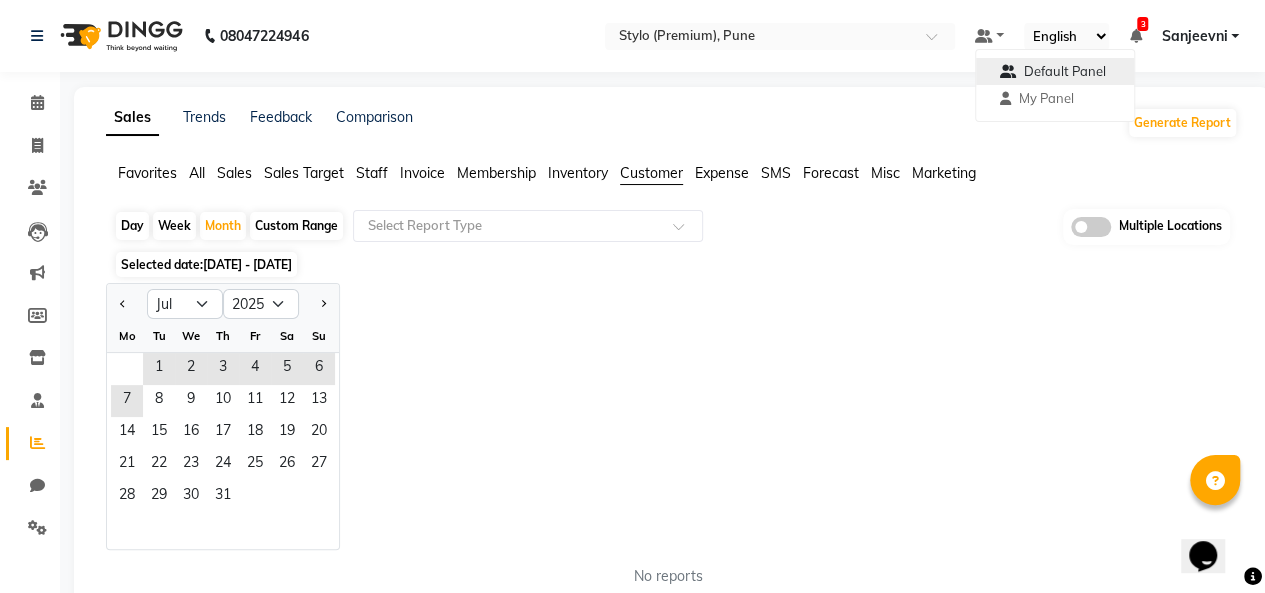 click on "Default Panel" at bounding box center (1065, 71) 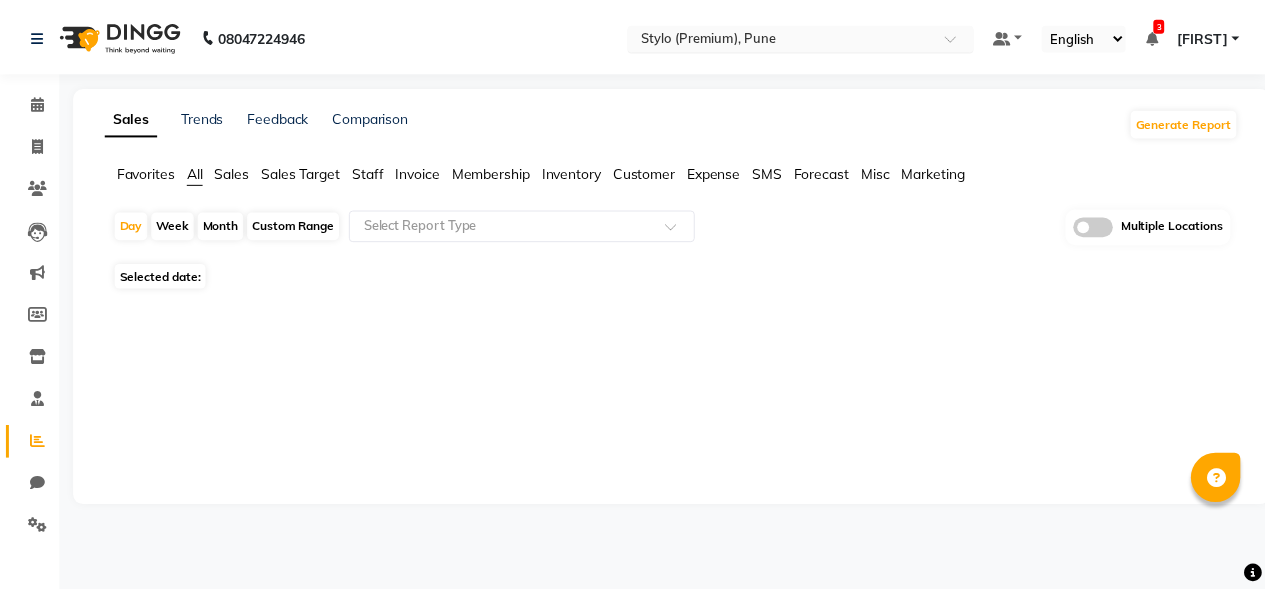 scroll, scrollTop: 0, scrollLeft: 0, axis: both 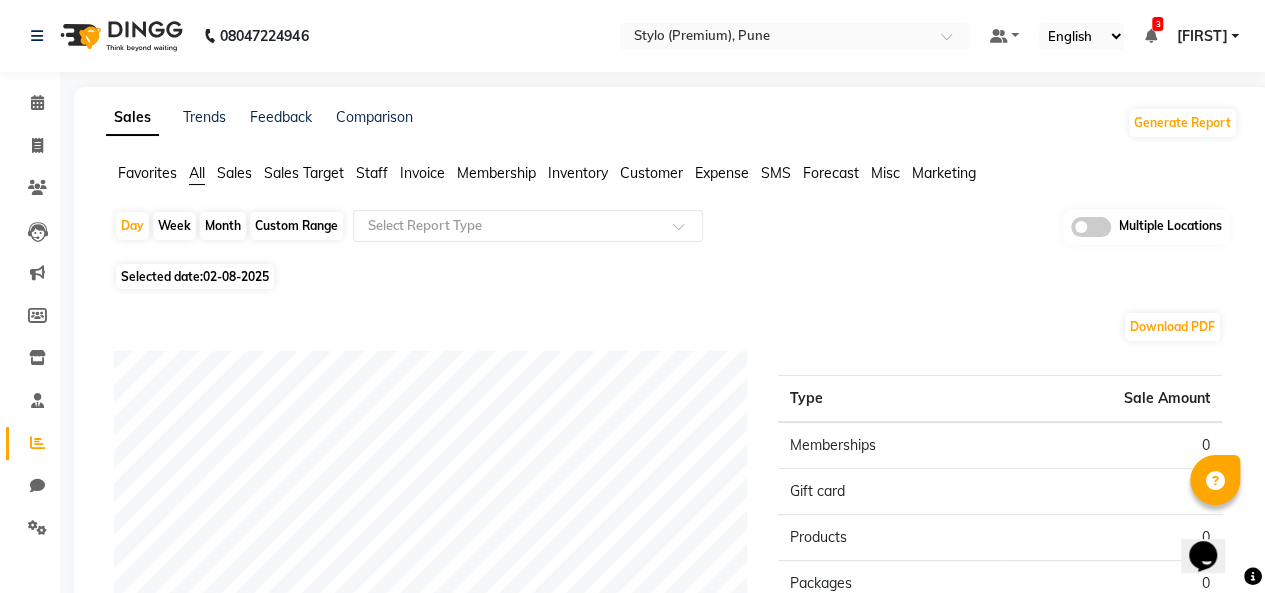 click on "Customer" 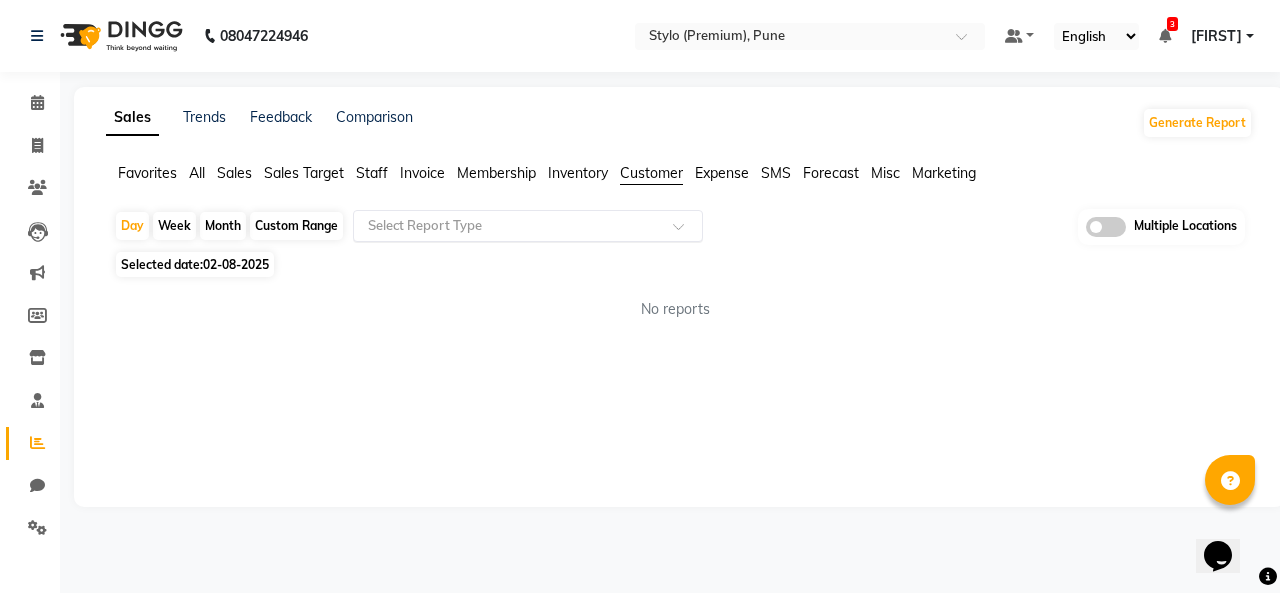 click 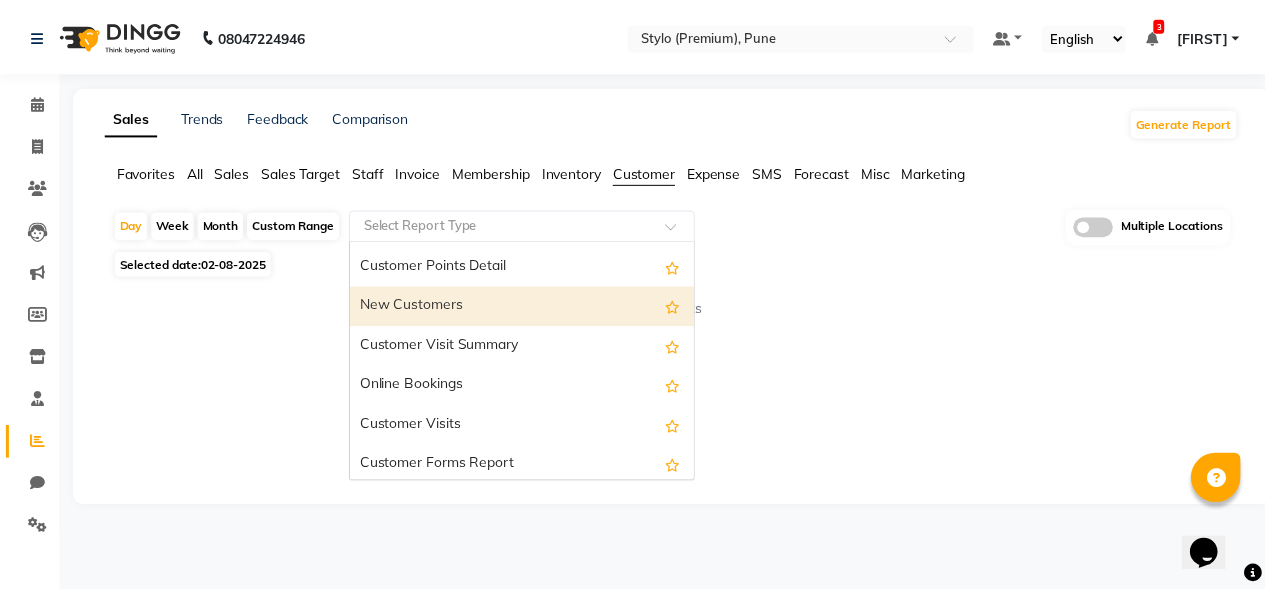 scroll, scrollTop: 320, scrollLeft: 0, axis: vertical 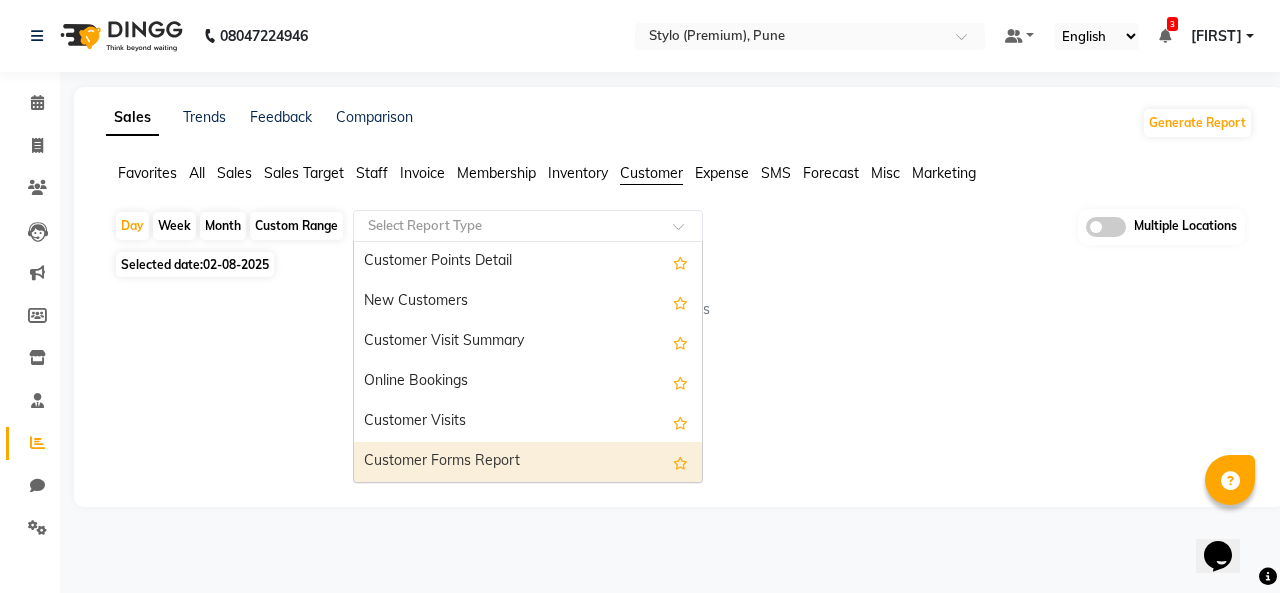 click on "Customer Forms Report" at bounding box center [528, 462] 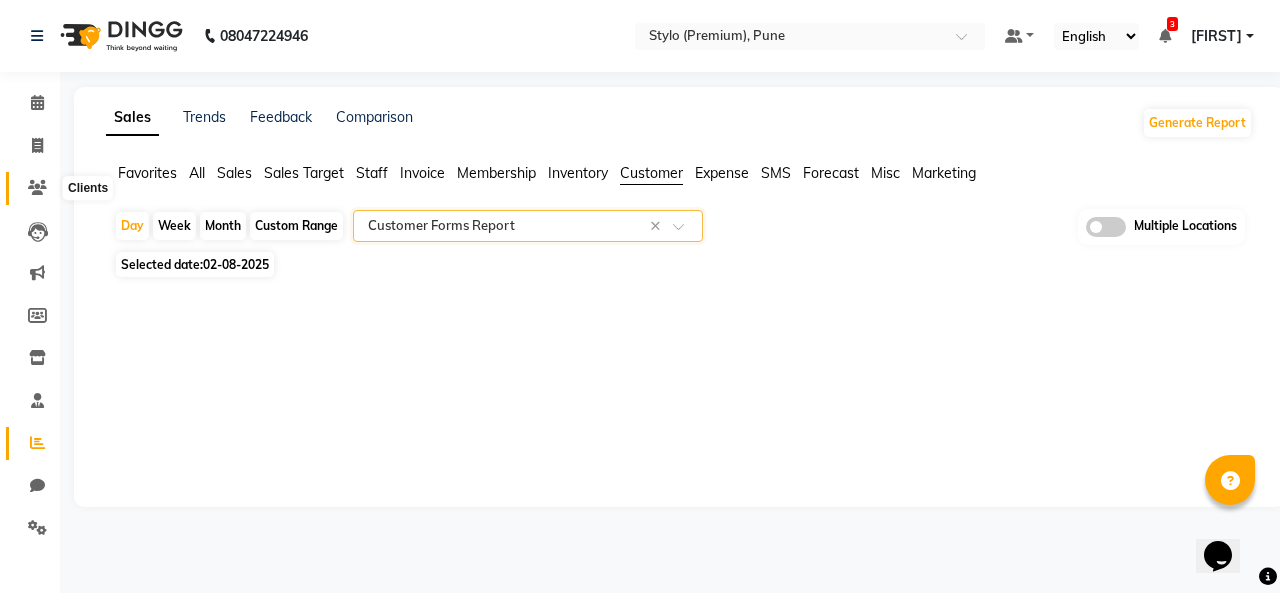 click 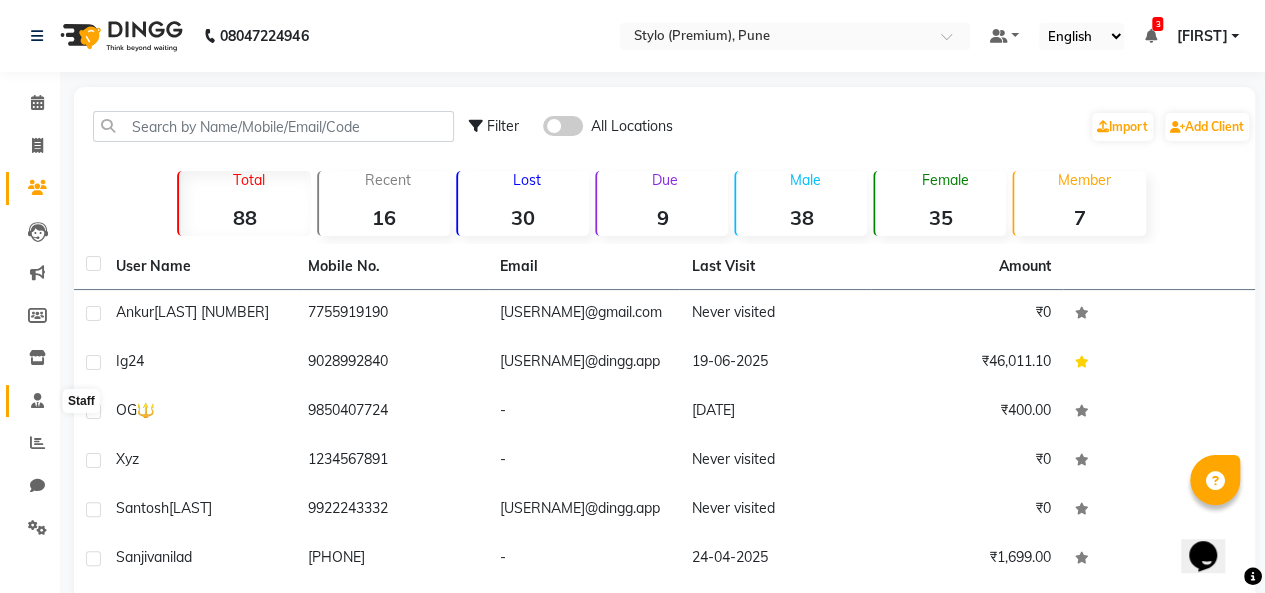 click 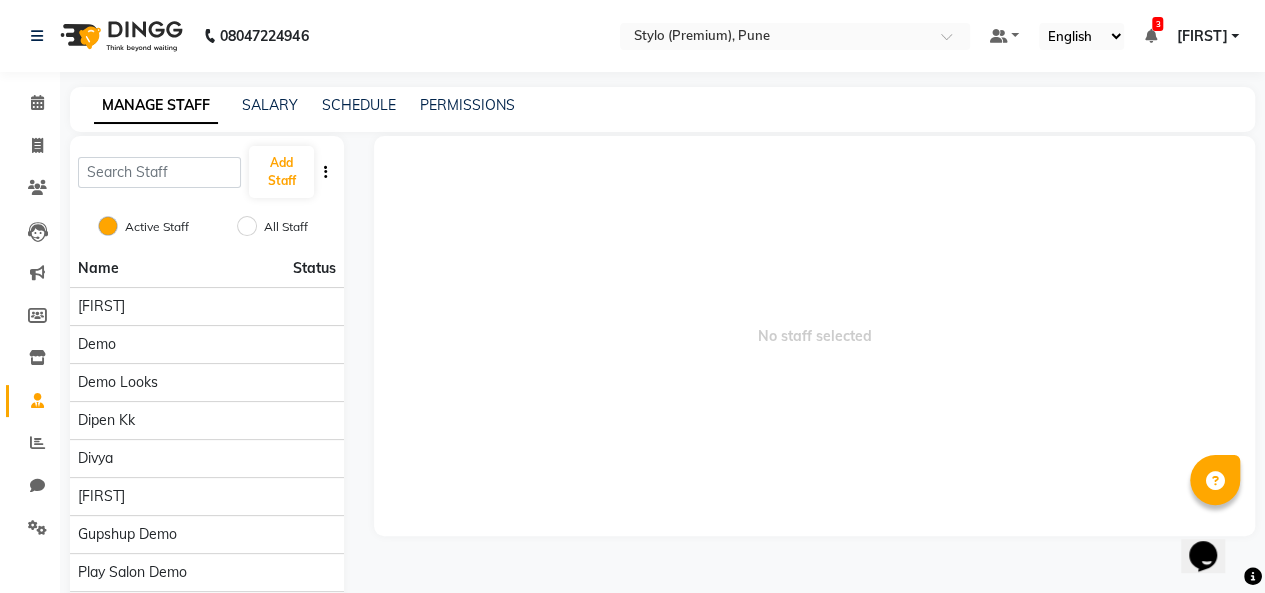 click on "No staff selected" at bounding box center [814, 336] 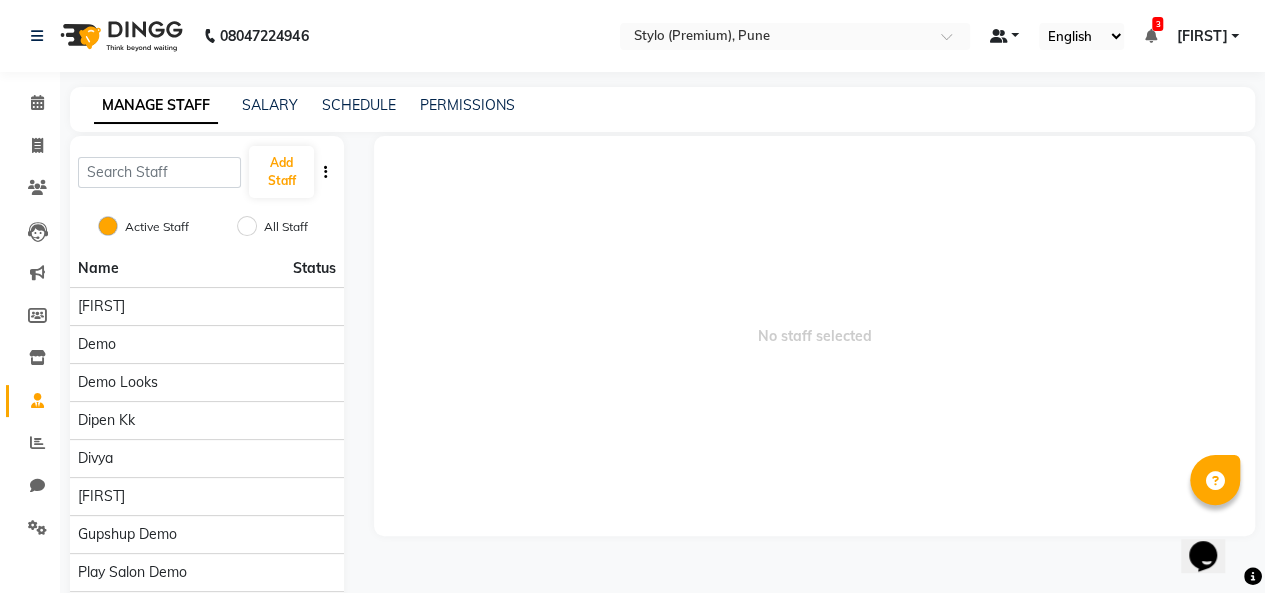 click at bounding box center (999, 36) 